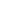 scroll, scrollTop: 0, scrollLeft: 0, axis: both 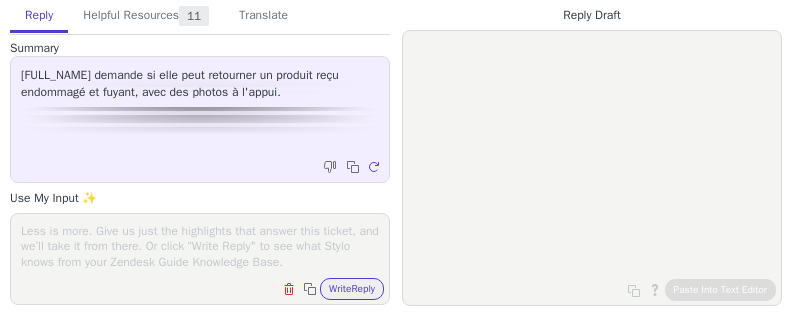 click at bounding box center (200, 246) 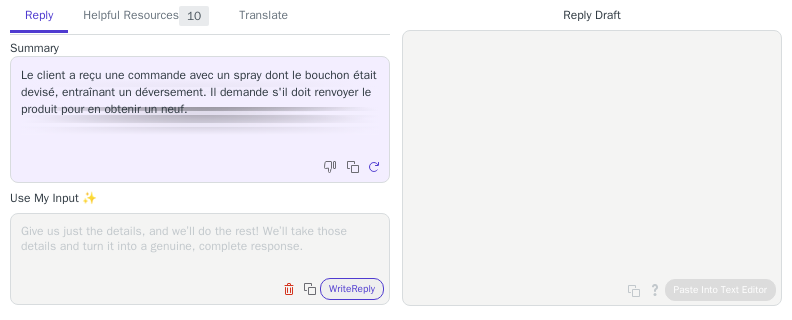 scroll, scrollTop: 0, scrollLeft: 0, axis: both 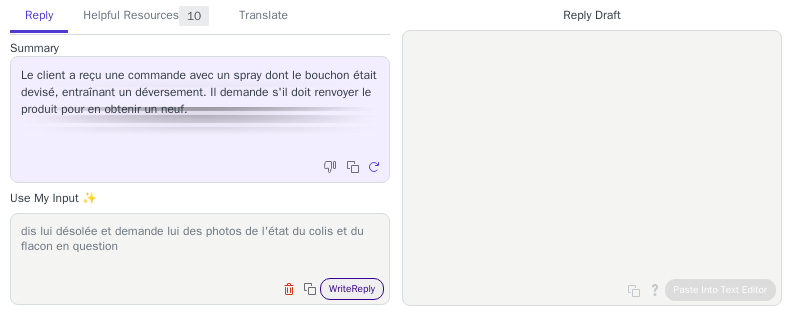 type on "dis lui désolée et demande lui des photos de l'état du colis et du flacon en question" 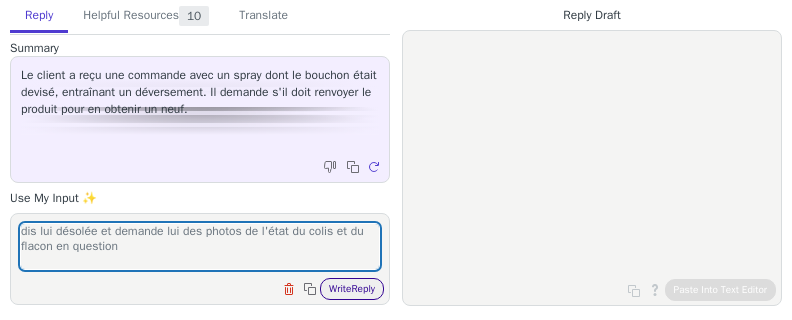 click on "Write  Reply" at bounding box center [352, 289] 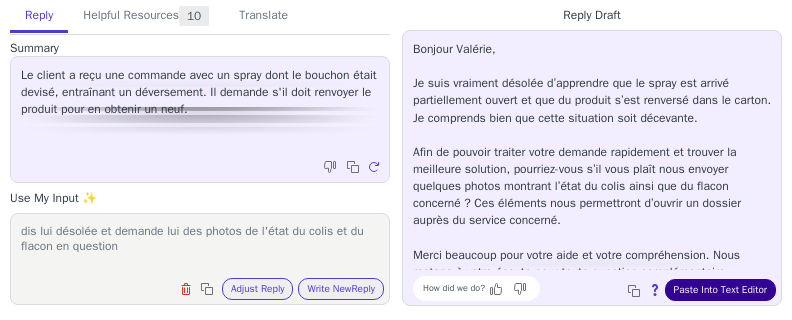 click on "Paste Into Text Editor" at bounding box center [720, 290] 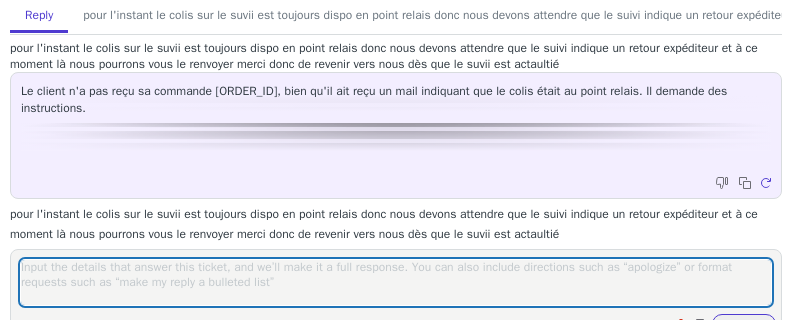 scroll, scrollTop: 0, scrollLeft: 0, axis: both 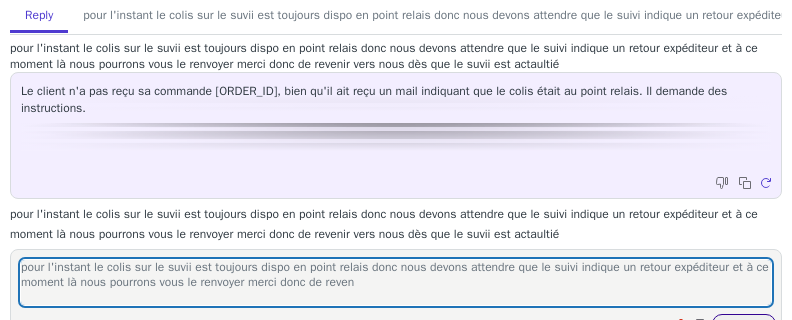 type on "pour l'instant le colis sur le suvii est toujours dispo en point relais donc nous devons attendre que le suivi indique un retour expéditeur et à ce moment là nous pourrons vous le renvoyer merci donc de reven" 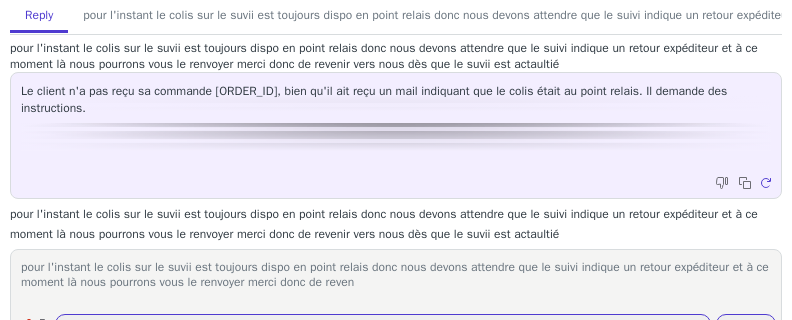 click on "Paste Into Text Editor" at bounding box center (720, 631) 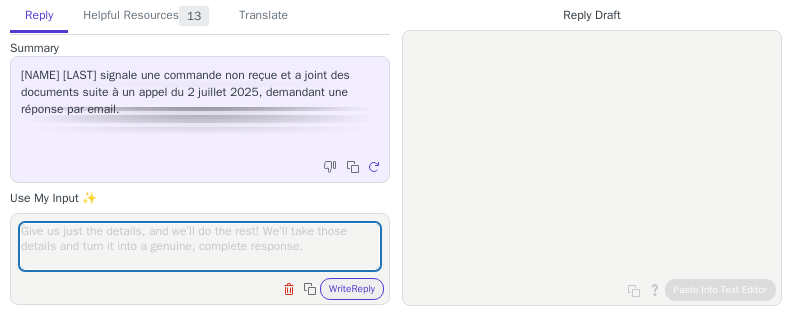 click at bounding box center (200, 246) 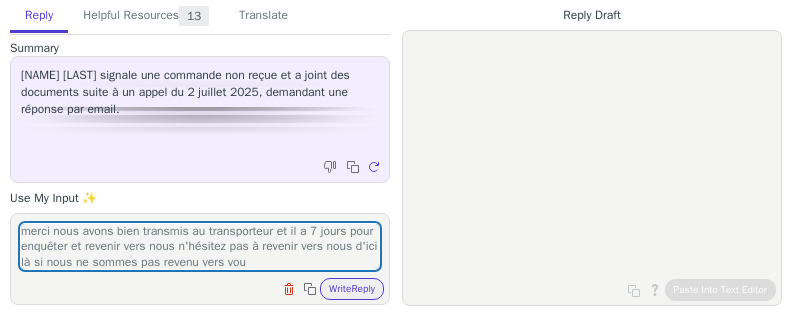 scroll, scrollTop: 13, scrollLeft: 0, axis: vertical 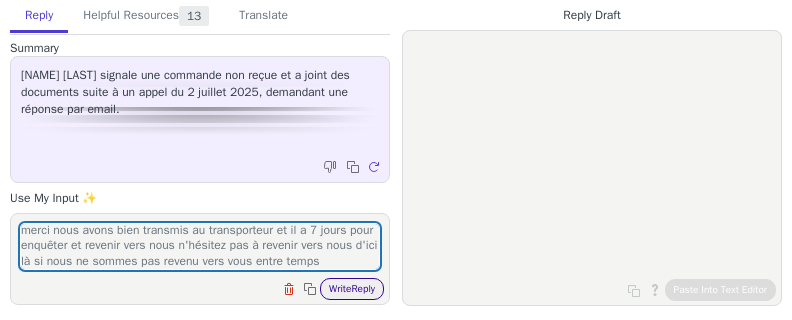 type on "merci nous avons bien transmis au transporteur et il a 7 jours pour enquêter et revenir vers nous n'hésitez pas à revenir vers nous d'ici là si nous ne sommes pas revenu vers vous entre temps" 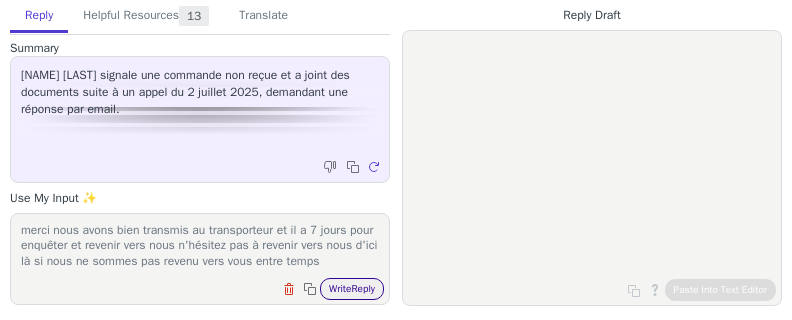 click on "Write  Reply" at bounding box center (352, 289) 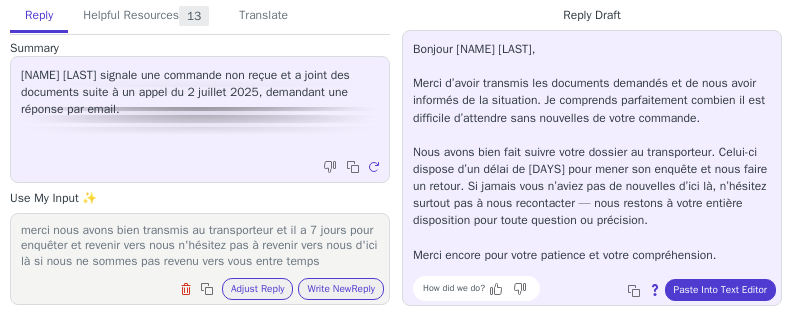 click on "Bonjour [NAME] [LAST], Merci d’avoir transmis les documents demandés et de nous avoir informés de la situation. Je comprends parfaitement combien il est difficile d’attendre sans nouvelles de votre commande. Nous avons bien fait suivre votre dossier au transporteur. Celui-ci dispose d’un délai de 7 jours pour mener son enquête et nous faire un retour. Si jamais vous n’aviez pas de nouvelles d’ici là, n’hésitez surtout pas à nous recontacter — nous restons à votre entière disposition pour toute question ou précision. Merci encore pour votre patience et votre compréhension. How did we do? Copy to clipboard About this reply Paste Into Text Editor" at bounding box center [592, 168] 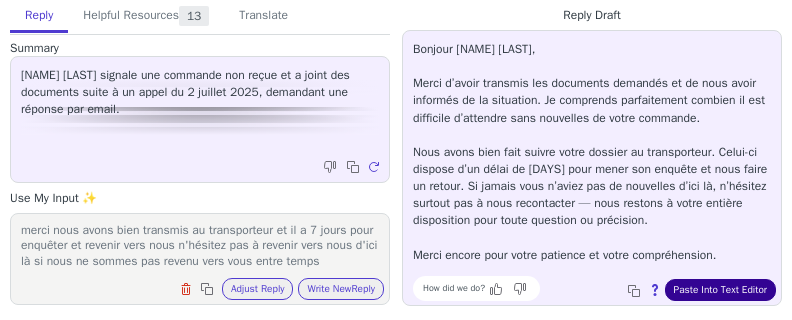 click on "Paste Into Text Editor" at bounding box center [720, 290] 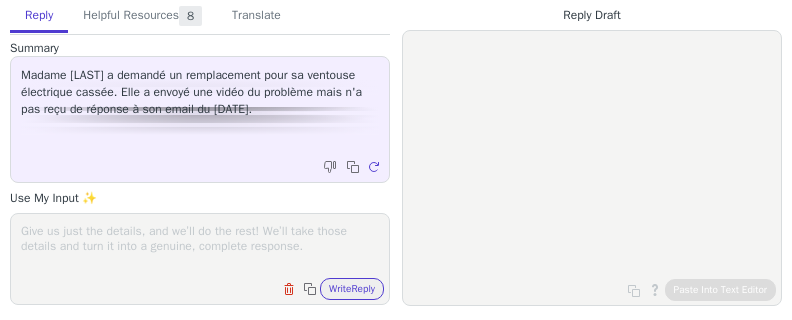 scroll, scrollTop: 0, scrollLeft: 0, axis: both 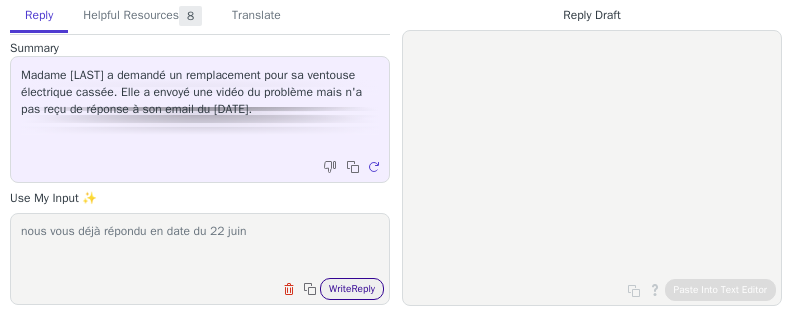 type on "nous vous déjà répondu en date du 22 juin" 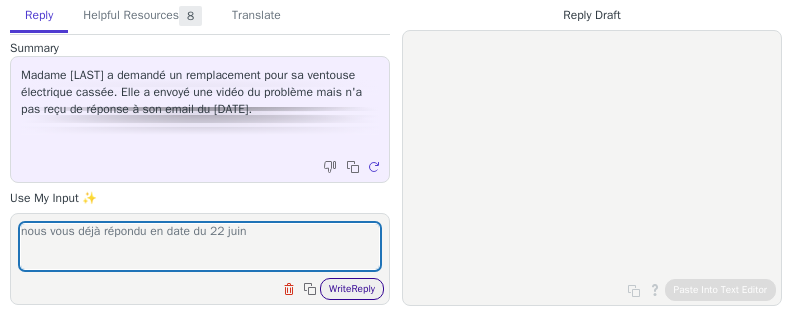 click on "Write  Reply" at bounding box center (352, 289) 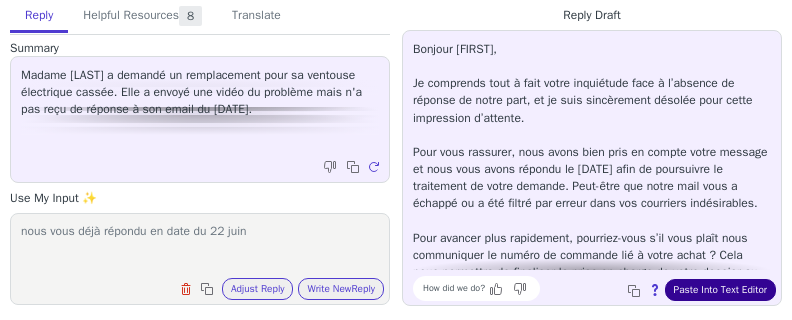 click on "Paste Into Text Editor" at bounding box center (720, 290) 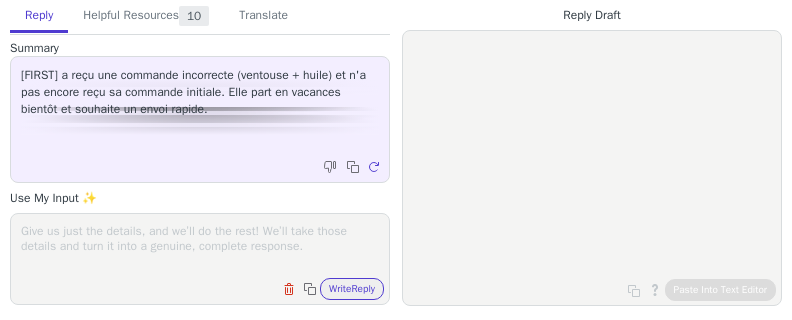 scroll, scrollTop: 0, scrollLeft: 0, axis: both 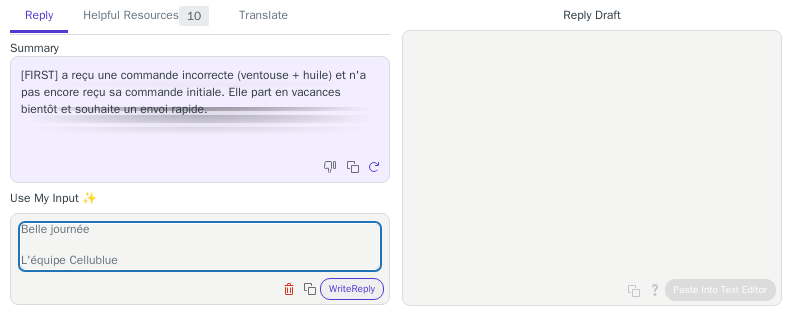 click on "Bonsoir Élodie,
À nouveau, je vous présente nos excuses pour ce délai.
Pour finaliser la réexpédition de votre commande, je vous invite à sélectionner votre point relais préféré en utilisant ce lien :
https://shop.cellublue.com/fr/kyrena/renvoi/index/order_id/3171296/token/117afa937e3b48930e988c1e83d72216/
Une fois la sélection effectuée, nous traiterons l’envoi sans attendre.
Merci encore pour votre patience et votre compréhension 😊.
Belle journée
L'équipe Cellublue Clear field Copy to clipboard Write  Reply" at bounding box center (200, 259) 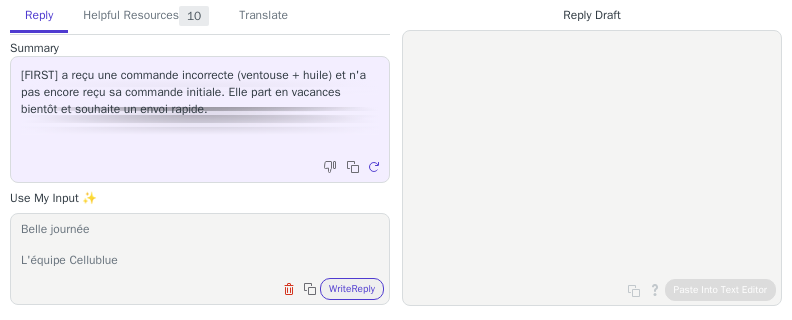 click on "Bonsoir Élodie,
À nouveau, je vous présente nos excuses pour ce délai.
Pour finaliser la réexpédition de votre commande, je vous invite à sélectionner votre point relais préféré en utilisant ce lien :
https://shop.cellublue.com/fr/kyrena/renvoi/index/order_id/3171296/token/117afa937e3b48930e988c1e83d72216/
Une fois la sélection effectuée, nous traiterons l’envoi sans attendre.
Merci encore pour votre patience et votre compréhension 😊.
Belle journée
L'équipe Cellublue" at bounding box center (200, 246) 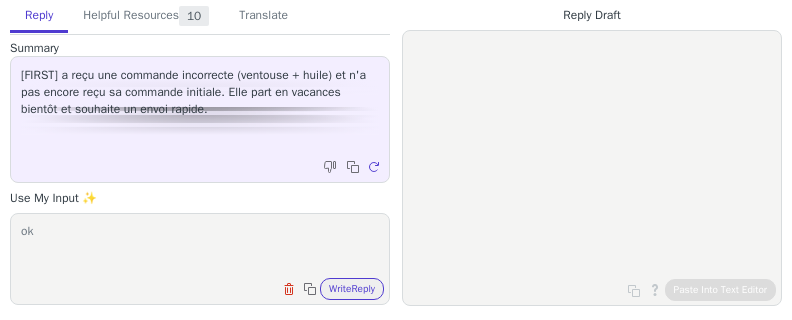 scroll, scrollTop: 0, scrollLeft: 0, axis: both 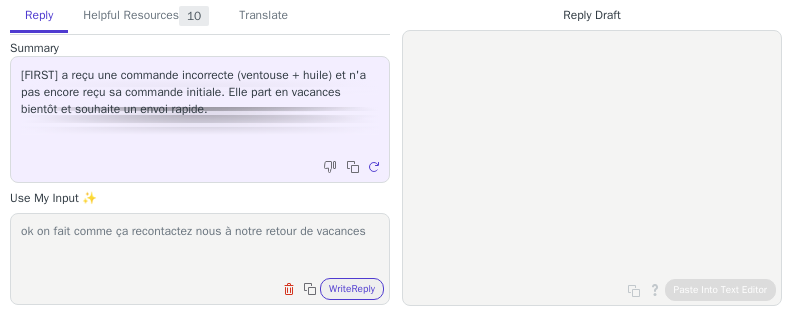 click on "ok on fait comme ça recontactez nous à notre retour de vacances" at bounding box center (200, 246) 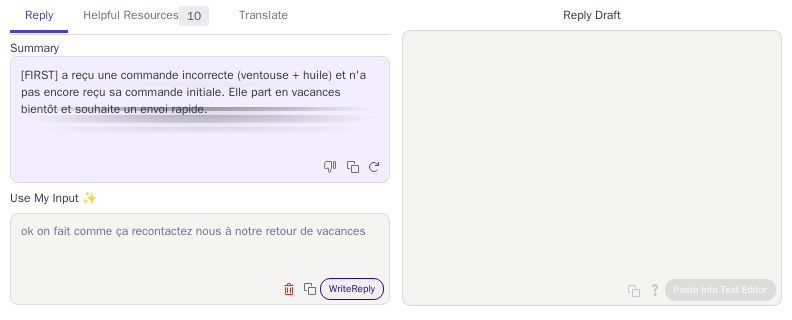 type on "ok on fait comme ça recontactez nous à notre retour de vacances" 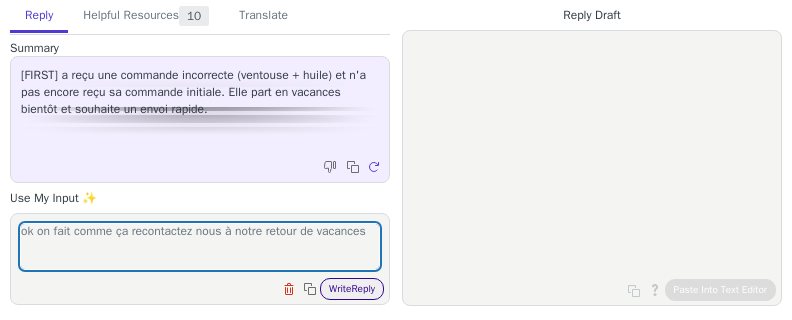 click on "Write  Reply" at bounding box center (352, 289) 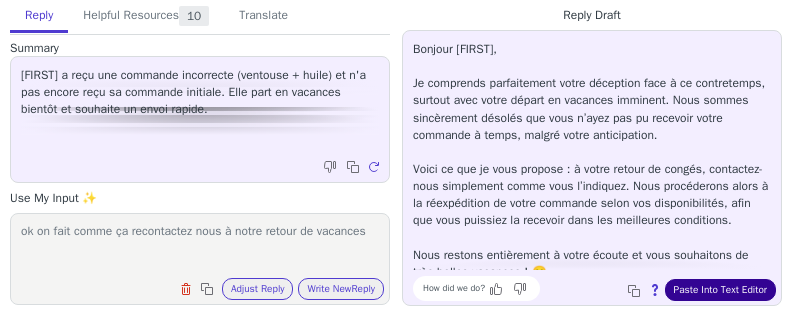click on "Paste Into Text Editor" at bounding box center [720, 290] 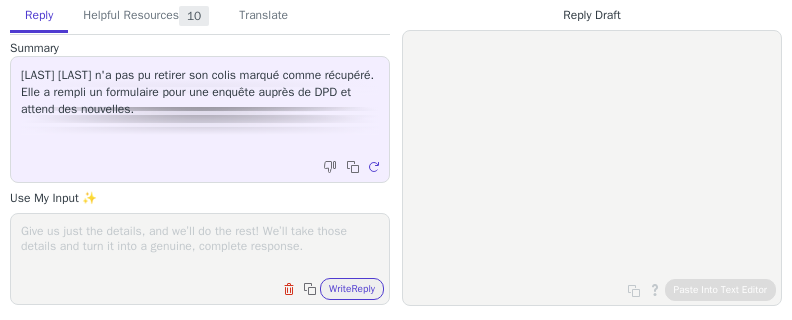 scroll, scrollTop: 0, scrollLeft: 0, axis: both 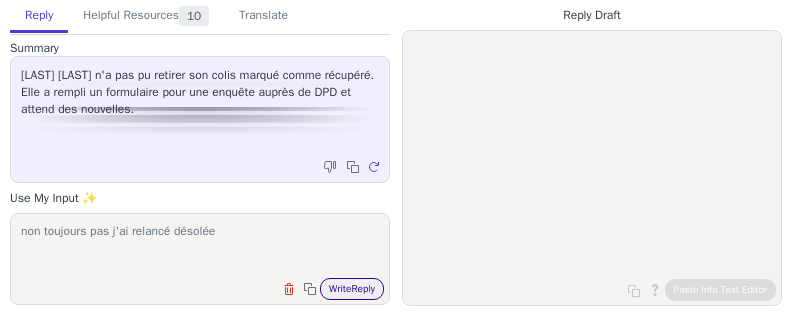 type on "non toujours pas j'ai relancé désolée" 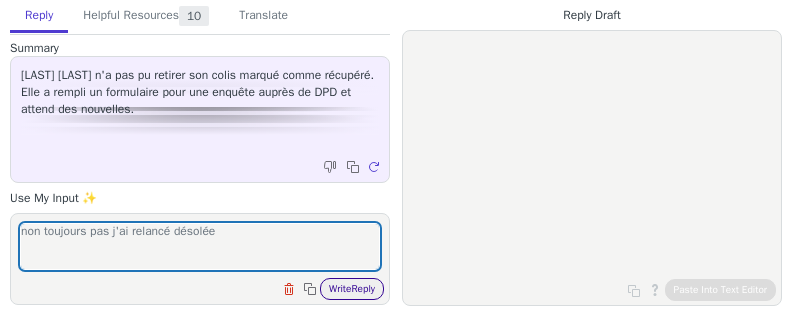 click on "Write  Reply" at bounding box center (352, 289) 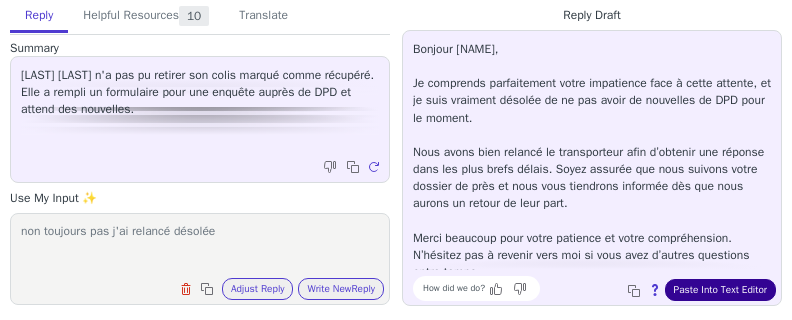 click on "Paste Into Text Editor" at bounding box center [720, 290] 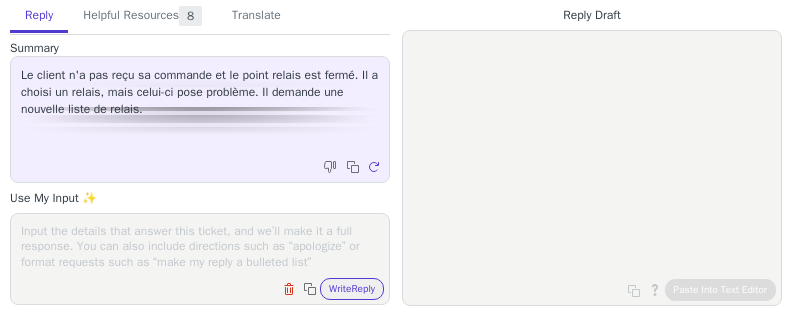 scroll, scrollTop: 0, scrollLeft: 0, axis: both 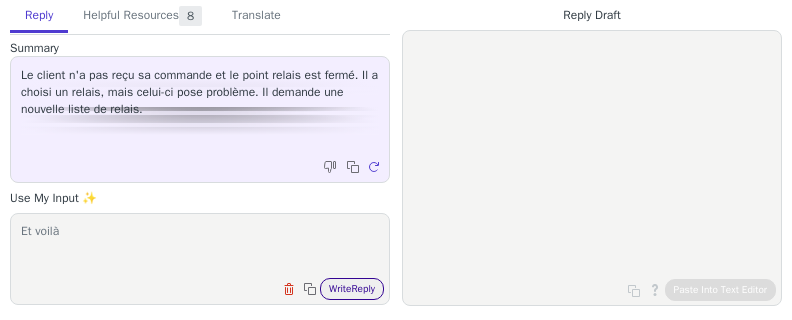 type on "Et voilà" 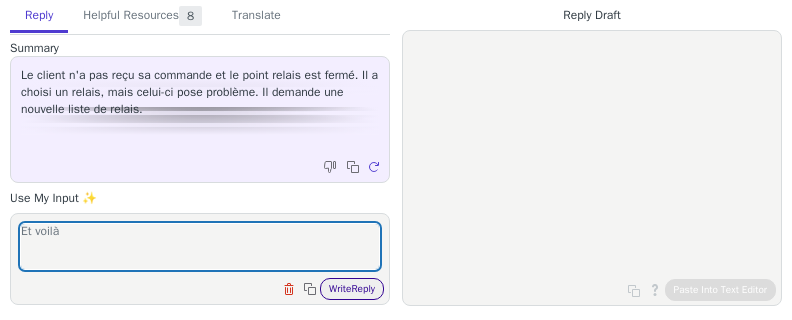 click on "Write  Reply" at bounding box center [352, 289] 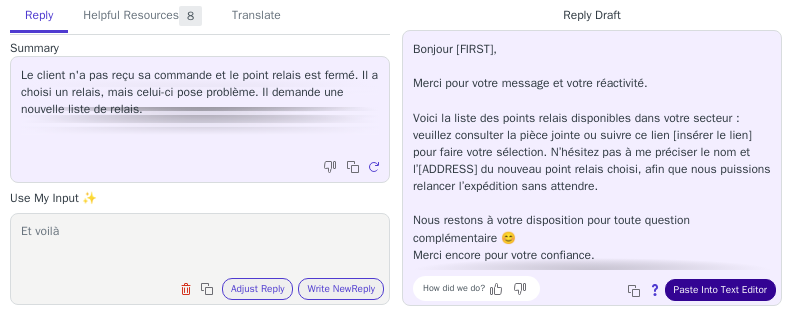 click on "Paste Into Text Editor" at bounding box center [720, 290] 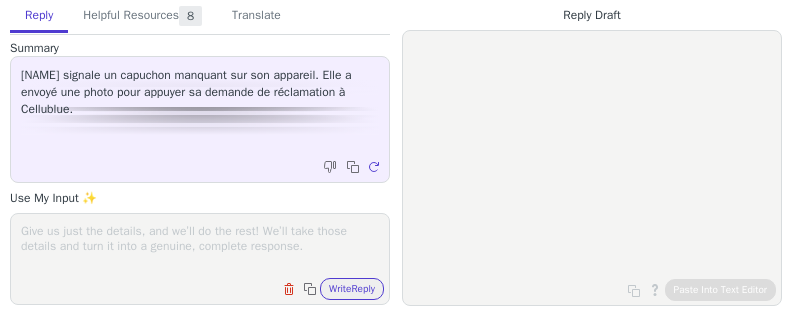 scroll, scrollTop: 0, scrollLeft: 0, axis: both 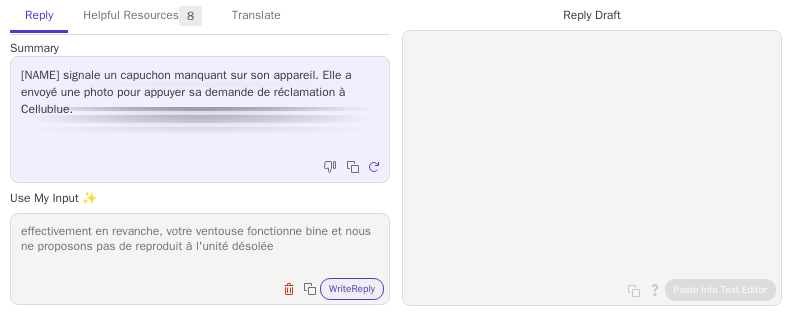click on "Clear field Copy to clipboard Write  Reply" at bounding box center [210, 287] 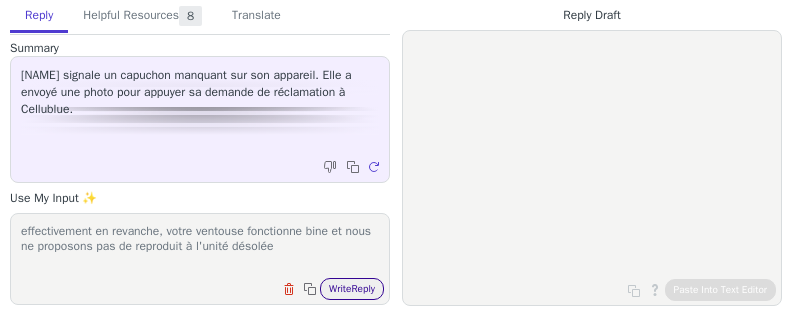 click on "Write  Reply" at bounding box center (352, 289) 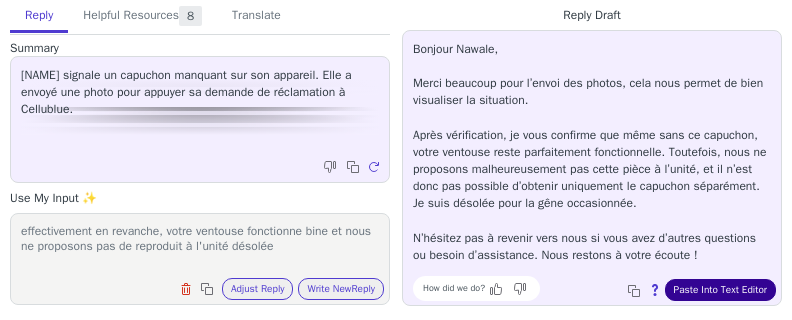 click on "Paste Into Text Editor" at bounding box center (720, 290) 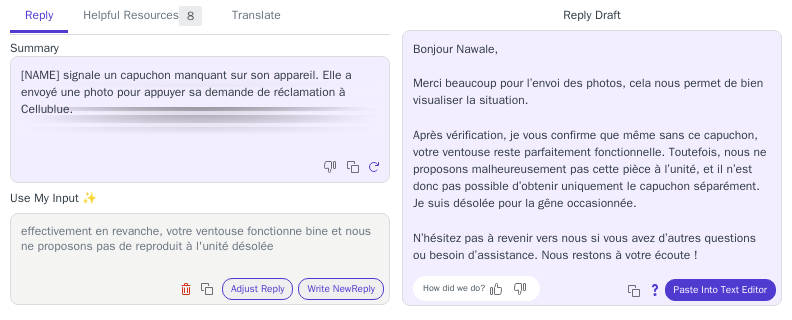click on "effectivement en revanche, votre ventouse fonctionne bine et nous ne proposons pas de reproduit à l'unité désolée" at bounding box center [200, 246] 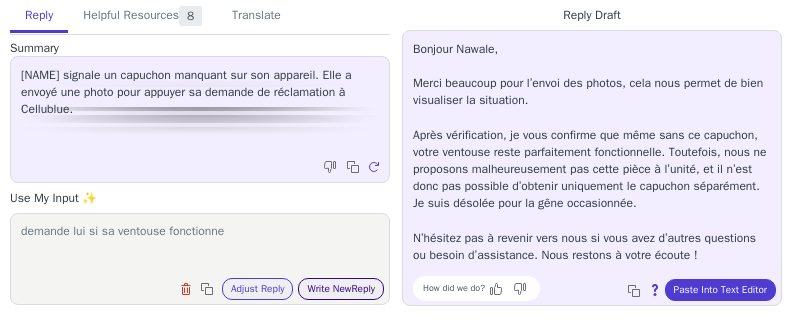 type on "demande lui si sa ventouse fonctionne" 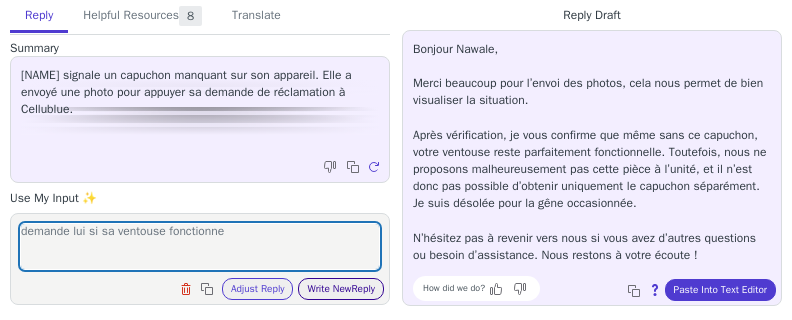 click on "Write New  Reply" at bounding box center [341, 289] 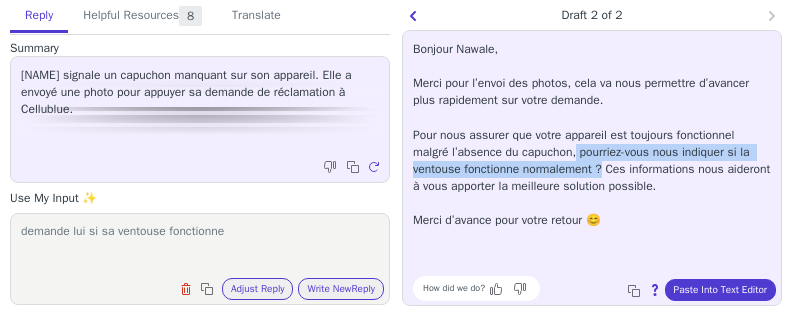 drag, startPoint x: 664, startPoint y: 142, endPoint x: 733, endPoint y: 162, distance: 71.8401 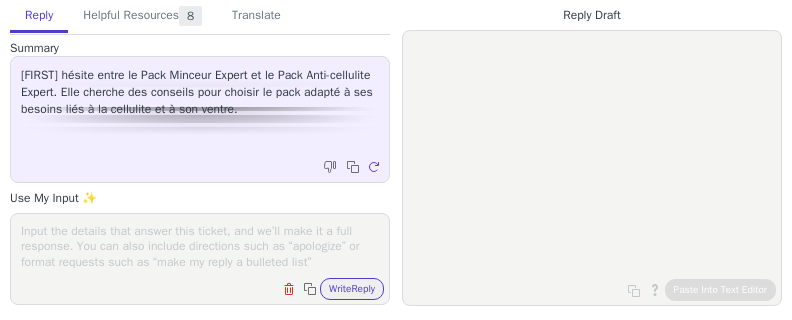 scroll, scrollTop: 0, scrollLeft: 0, axis: both 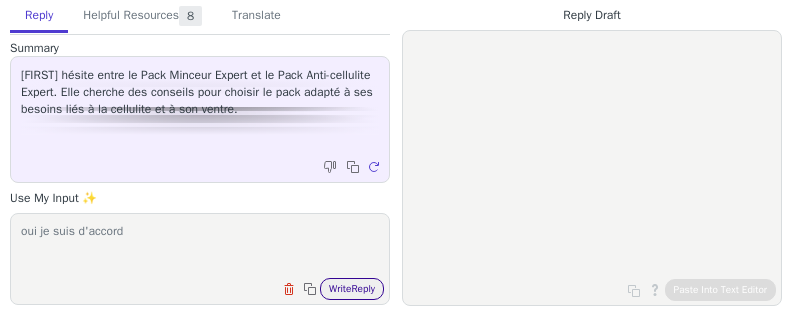 type on "oui je suis d'accord" 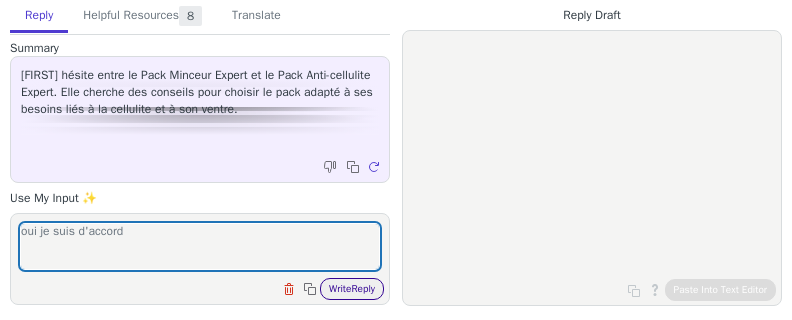 click on "Write  Reply" at bounding box center (352, 289) 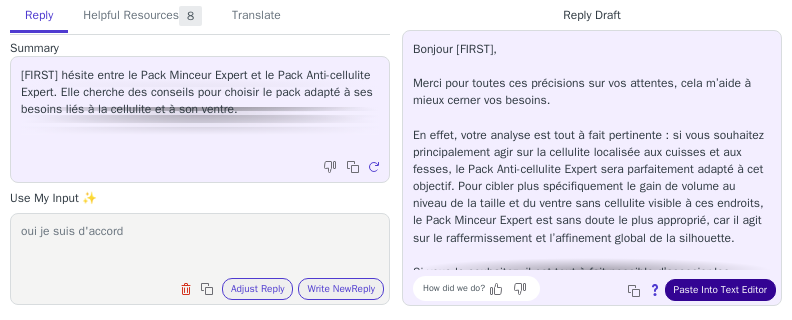 click on "Paste Into Text Editor" at bounding box center [720, 290] 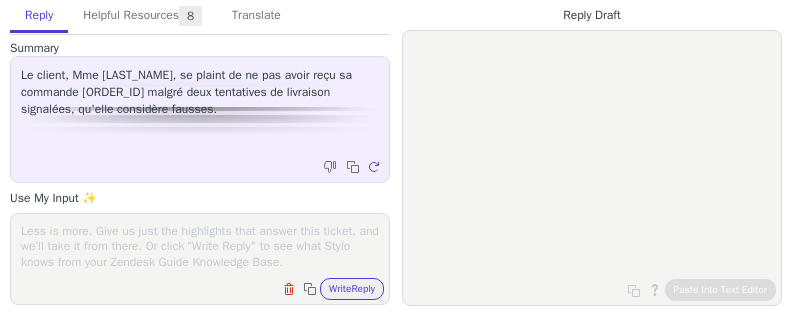 scroll, scrollTop: 0, scrollLeft: 0, axis: both 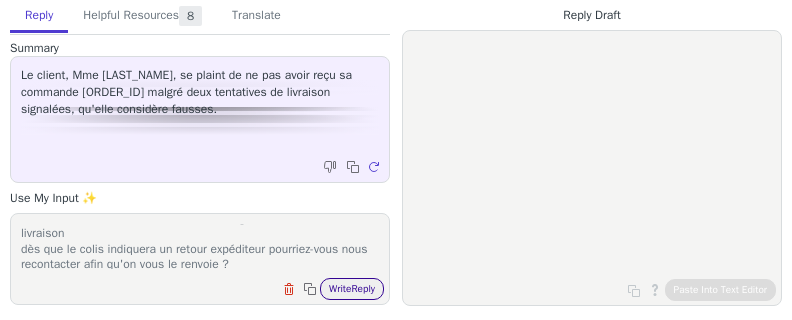 type on "effectivement pour le moment-le colis stagne en attente d'une livraison
dès que le colis indiquera un retour expéditeur pourriez-vous nous recontacter afin qu'on vous le renvoie ?" 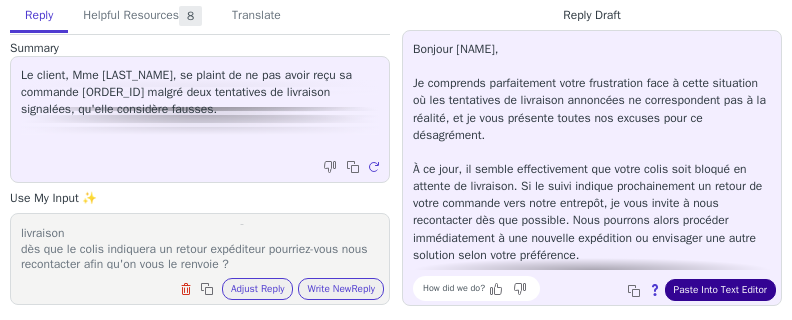 click on "Paste Into Text Editor" at bounding box center (720, 290) 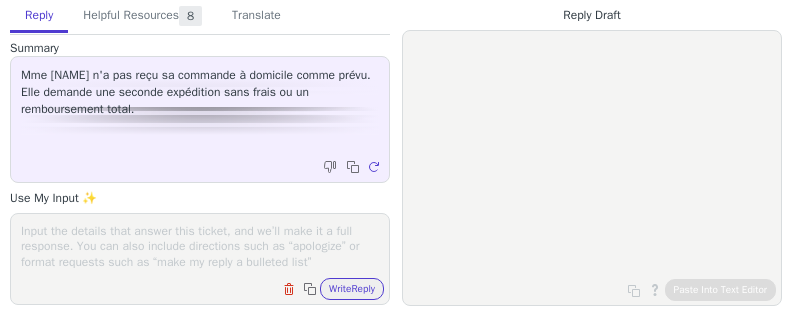 scroll, scrollTop: 0, scrollLeft: 0, axis: both 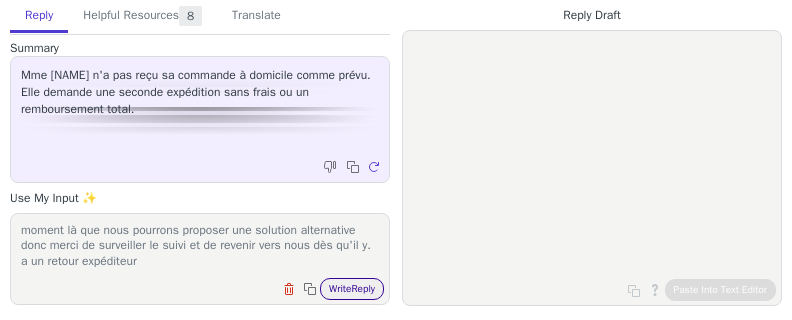 type on "votre colis est disponible en point relais si vous n'allez pas le chercher il sera mis en retour expéditeur et c'est qu'accepte ce moment là que nous pourrons proposer une solution alternative
donc merci de surveiller le suivi et de revenir vers nous dès qu'il y. a un retour expéditeur" 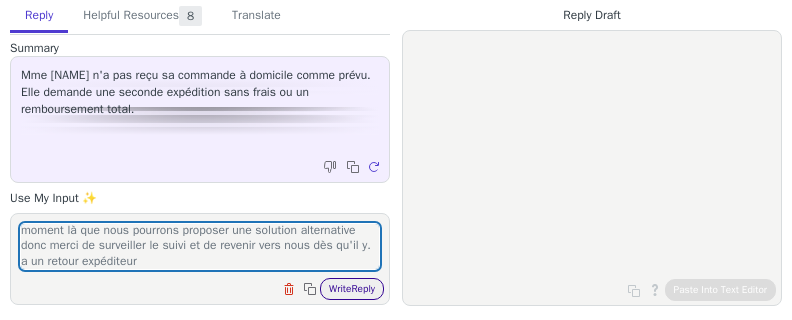 click on "Write  Reply" at bounding box center (352, 289) 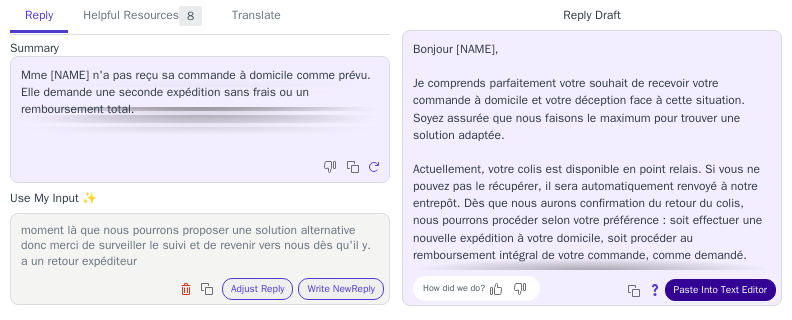 click on "Paste Into Text Editor" at bounding box center [720, 290] 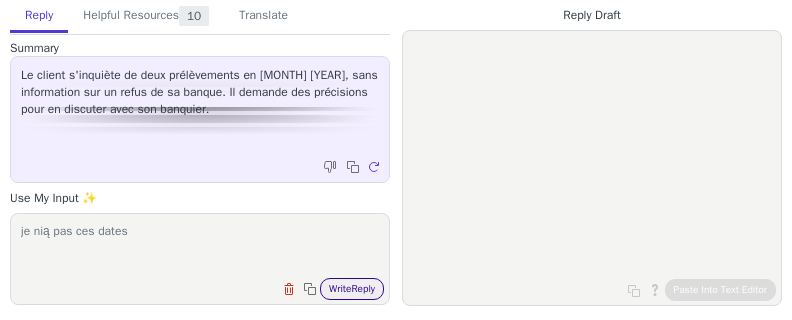 type on "je nią pas ces dates" 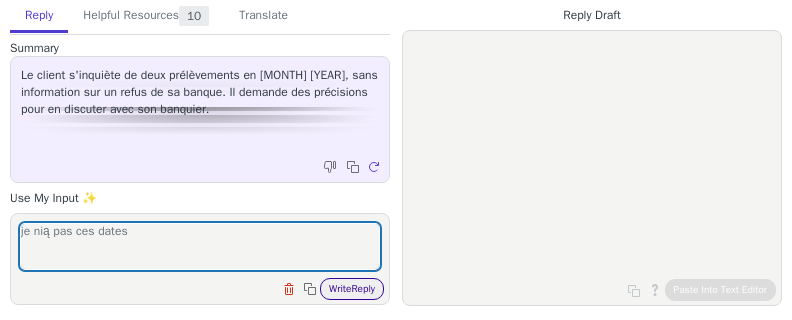click on "Write  Reply" at bounding box center [352, 289] 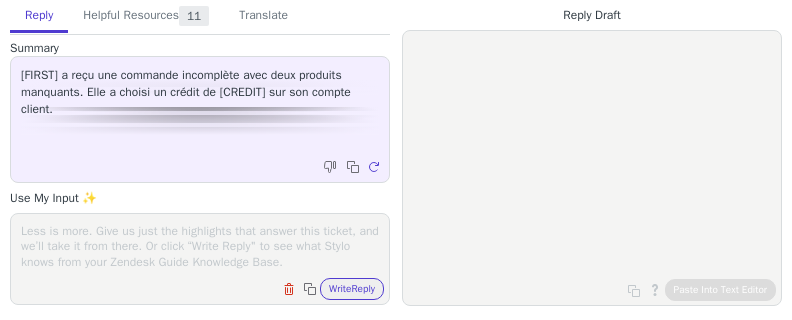 scroll, scrollTop: 0, scrollLeft: 0, axis: both 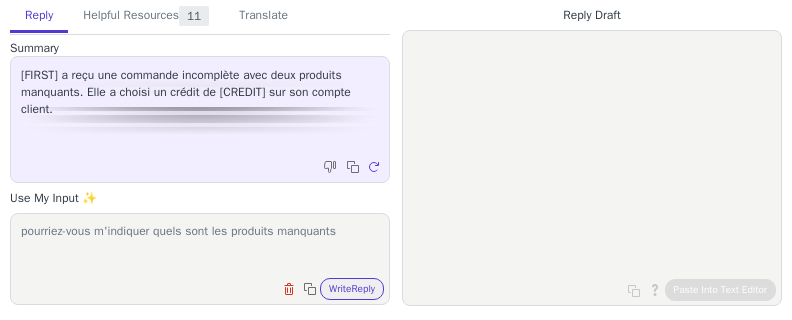 click on "pourriez-vous m'indiquer quels sont les produits manquants  Clear field Copy to clipboard Write  Reply" at bounding box center (200, 259) 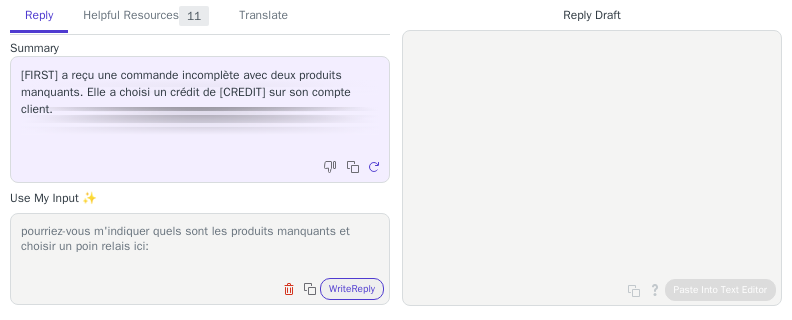 paste on "Pour confirmer votre choix, merci de nous tenir informé.
Si vous choisissez l'option n°2, dans ce cas, pourriez-vous s'il vous plaît, choisir un point relais via ces liens :
https://shop.cellublue.com/fr/kyrena/renvoi/index/order_id/3191715/token/4603857572bfc877b4b7fee08fd3164a/reason/19/" 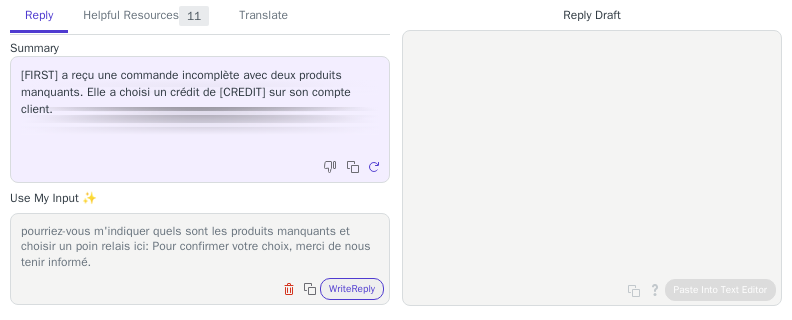 scroll, scrollTop: 101, scrollLeft: 0, axis: vertical 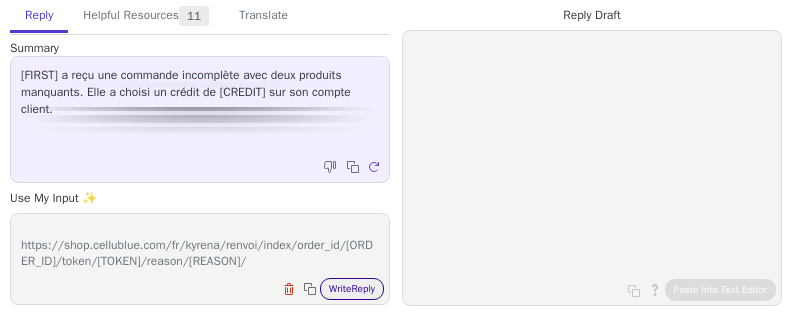 type on "pourriez-vous m'indiquer quels sont les produits manquants et choisir un poin relais ici: Pour confirmer votre choix, merci de nous tenir informé.
Si vous choisissez l'option n°2, dans ce cas, pourriez-vous s'il vous plaît, choisir un point relais via ces liens :
https://shop.cellublue.com/fr/kyrena/renvoi/index/order_id/3191715/token/4603857572bfc877b4b7fee08fd3164a/reason/19/" 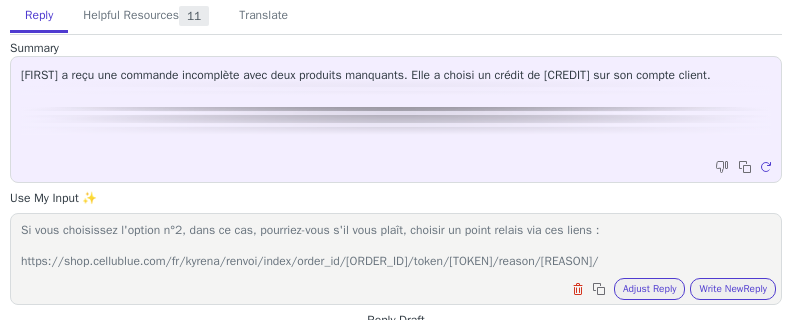 scroll, scrollTop: 42, scrollLeft: 0, axis: vertical 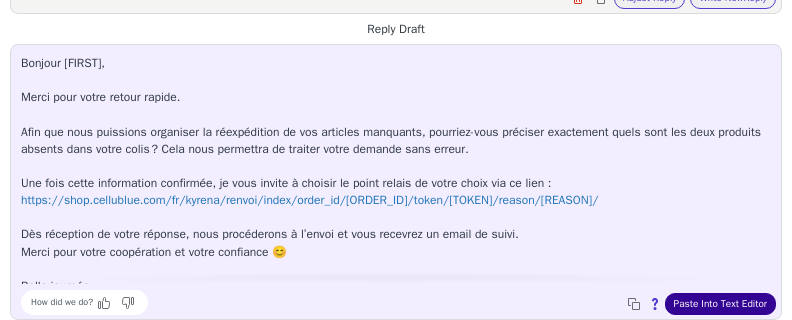 click on "Paste Into Text Editor" at bounding box center [720, 304] 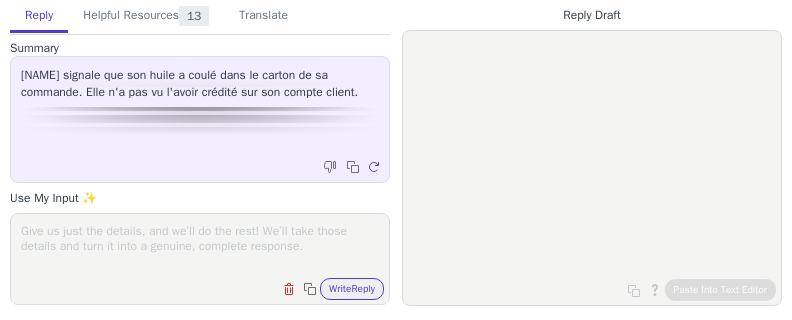 scroll, scrollTop: 0, scrollLeft: 0, axis: both 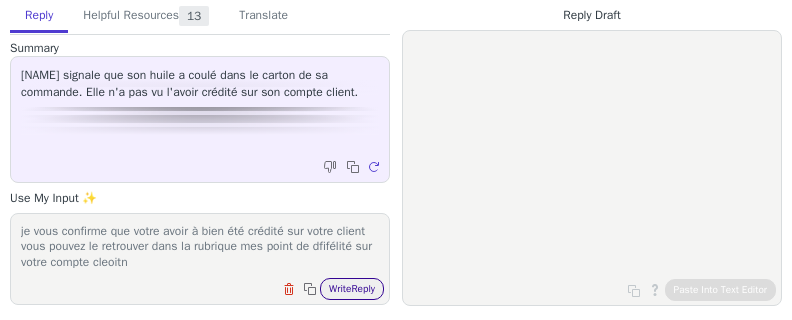 type on "je vous confirme que votre avoir à bien été crédité sur votre client vous pouvez le retrouver dans la rubrique mes point de dfifélité sur votre compte cleoitn" 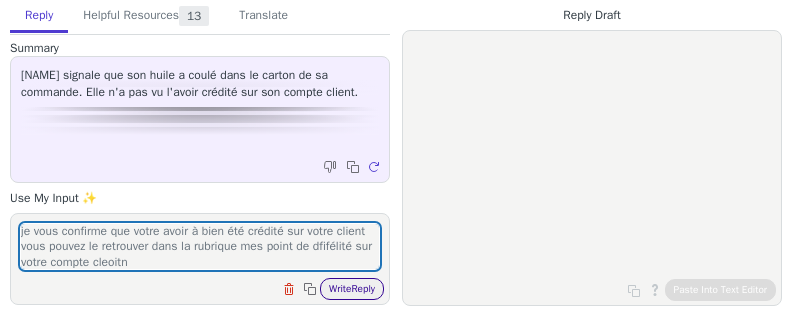 click on "Write  Reply" at bounding box center [352, 289] 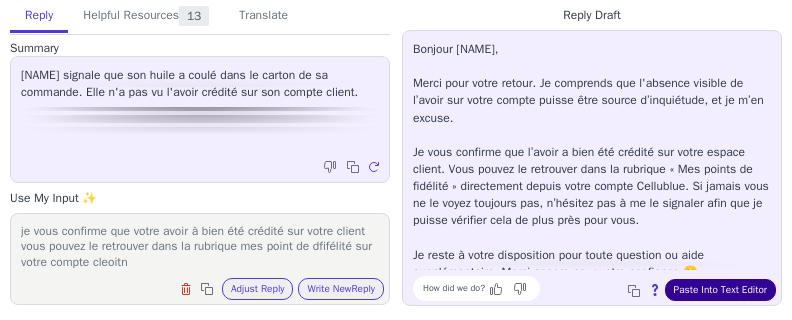 click on "Paste Into Text Editor" at bounding box center [720, 290] 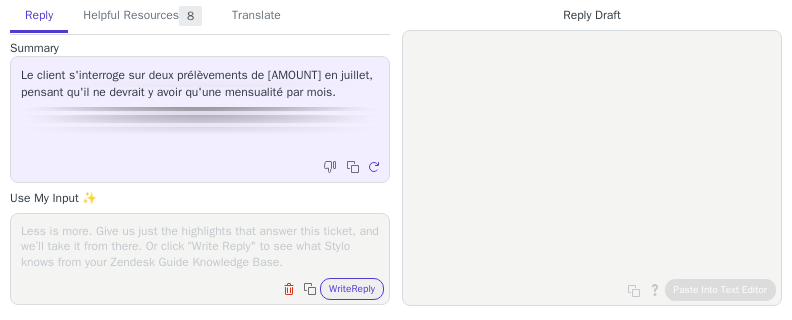 scroll, scrollTop: 0, scrollLeft: 0, axis: both 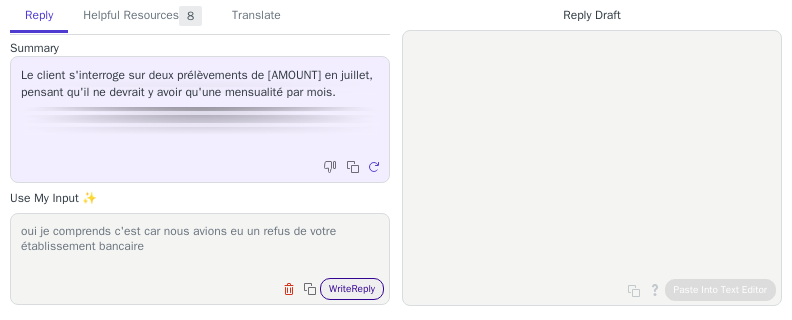 type on "oui je comprends c'est car nous avions eu un refus de votre établissement bancaire" 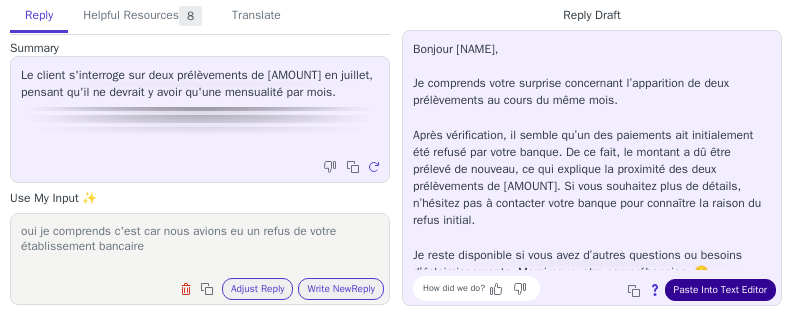 click on "Paste Into Text Editor" at bounding box center (720, 290) 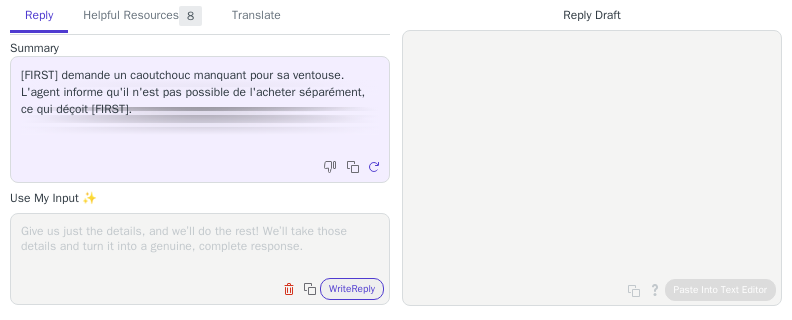 scroll, scrollTop: 0, scrollLeft: 0, axis: both 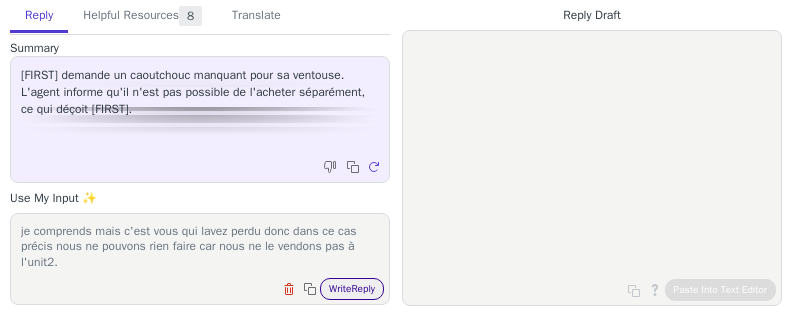 type on "je comprends mais c'est vous qui lavez perdu donc dans ce cas précis nous ne pouvons rien faire car nous ne le vendons pas à l'unit2." 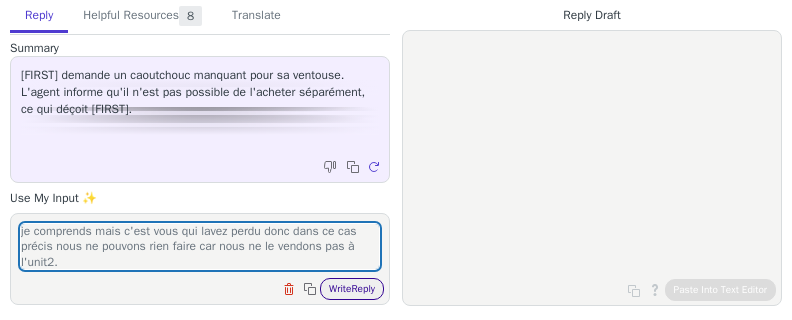 click on "Write  Reply" at bounding box center [352, 289] 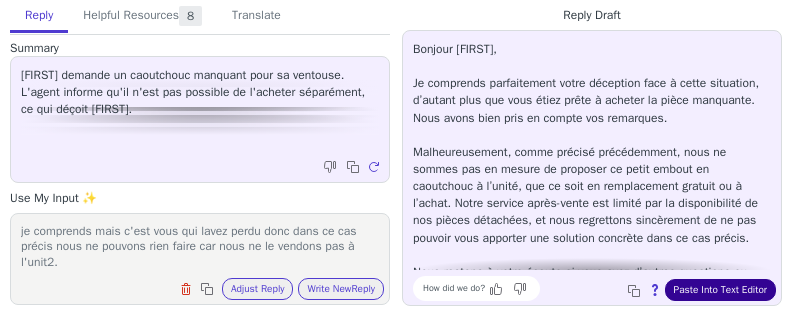 click on "Paste Into Text Editor" at bounding box center [720, 290] 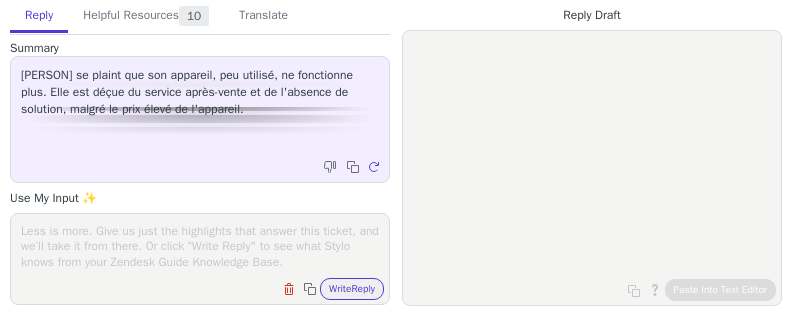 scroll, scrollTop: 0, scrollLeft: 0, axis: both 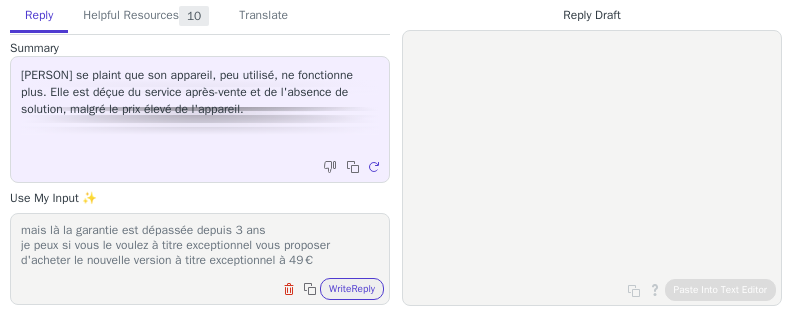 click on "en achetant chez nous vous avez accepté nos condeition générale de vente qui stipulent clairement que nos appareils sont garantis deux ans en cas de défaillance votre appareil est de [YEAR] et nous sommes en [YEAR] nous faisons parfois des petites exercerions mais là la garantie est dépassée depuis 3 ans
je peux si vous le voulez à titre exceptionnel vous proposer d'acheter le nouvelle version à titre exceptionnel à 49€" at bounding box center [200, 246] 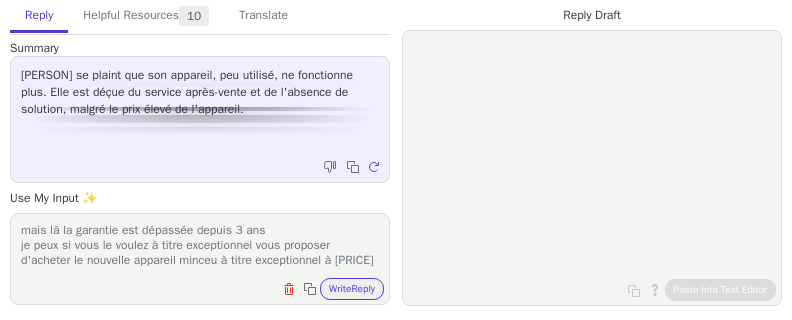 scroll, scrollTop: 73, scrollLeft: 0, axis: vertical 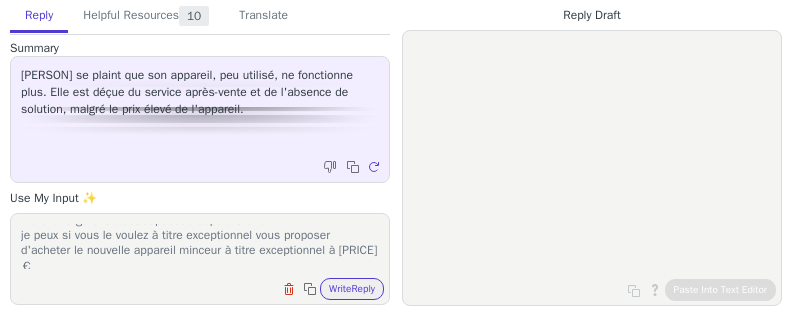 type on "en achetant chez nous vous avez accepté nos condeition générale de vente qui stipulent clairement que nos appareils sont garantis deux ans en cas de défaillance votre appareil est de [YEAR] et nous sommes en [YEAR] nous faisons parfois des petites exercerions mais là la garantie est dépassée depuis 3 ans
je peux si vous le voulez à titre exceptionnel vous proposer d'acheter le nouvelle appareil minceur à titre exceptionnel à [PRICE]€" 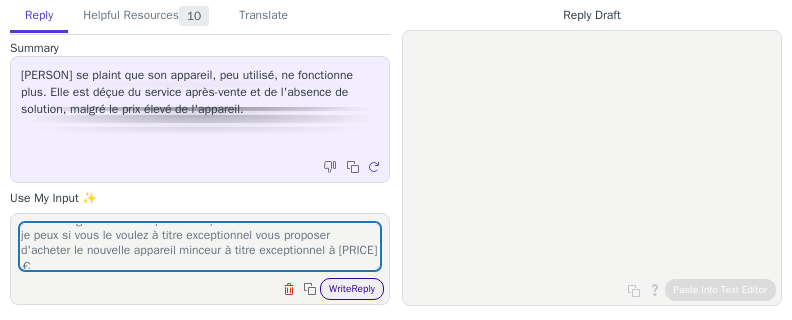 click on "Clear field Copy to clipboard Write  Reply" at bounding box center (210, 287) 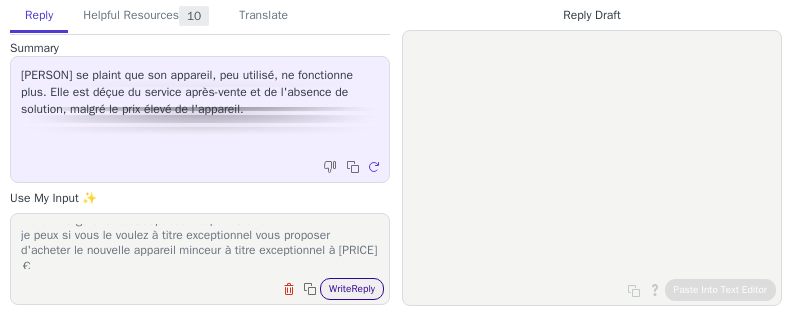 click on "Write  Reply" at bounding box center (352, 289) 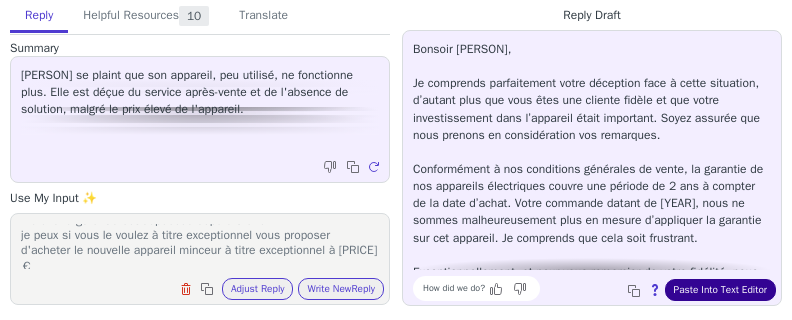 click on "Paste Into Text Editor" at bounding box center [720, 290] 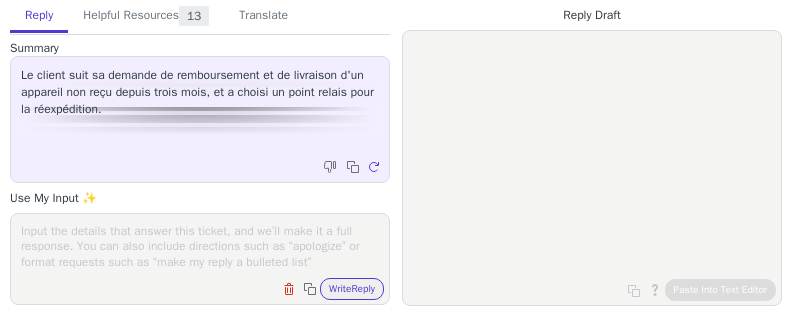 scroll, scrollTop: 0, scrollLeft: 0, axis: both 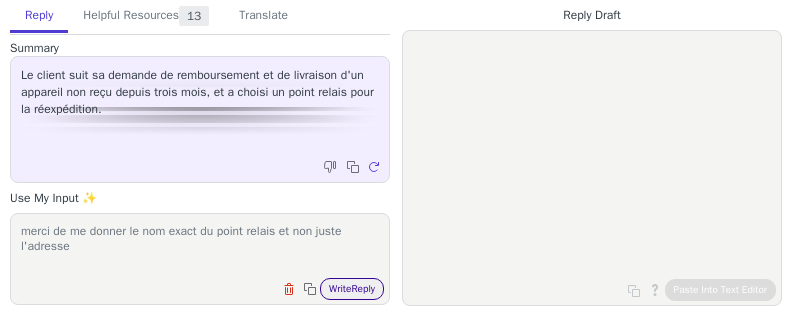 type on "merci de me donner le nom exact du point relais et non juste l'adresse" 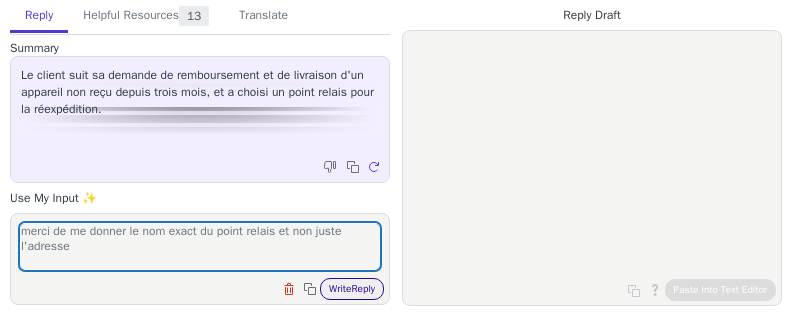 click on "Write  Reply" at bounding box center [352, 289] 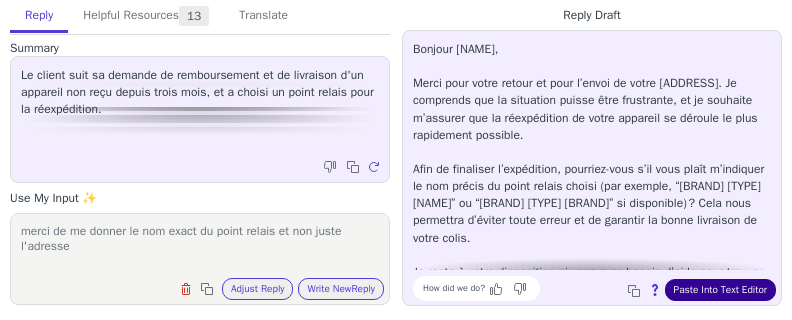 click on "Paste Into Text Editor" at bounding box center (720, 290) 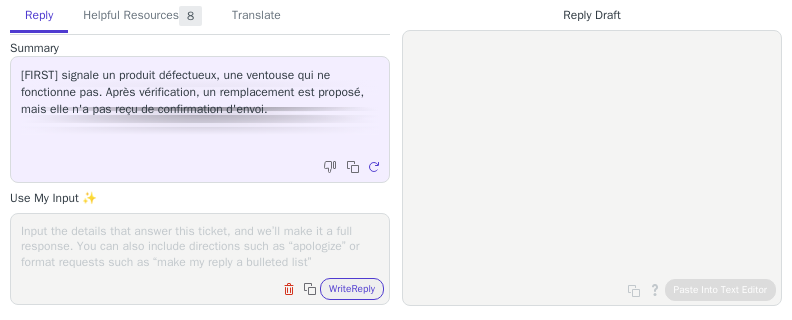 scroll, scrollTop: 0, scrollLeft: 0, axis: both 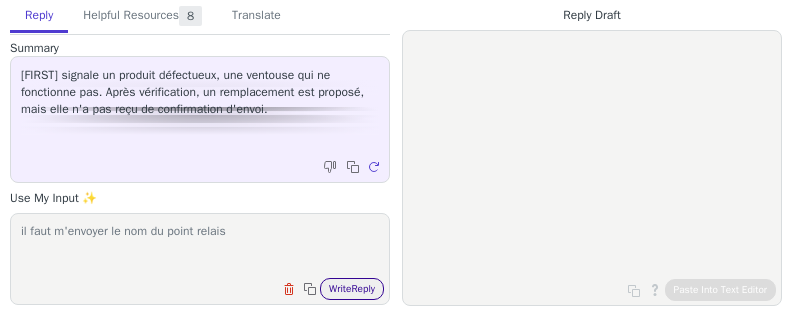 type on "il faut m'envoyer le nom du point relais" 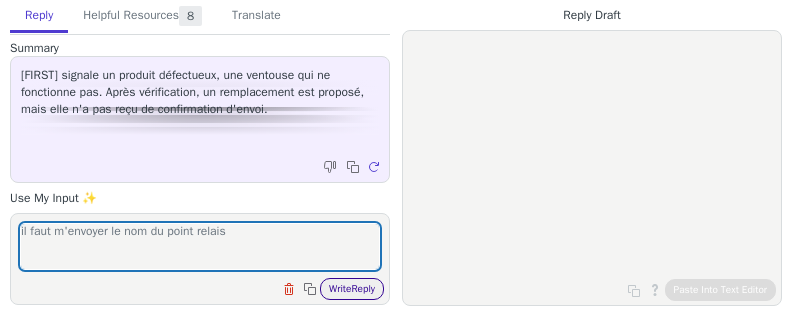click on "Write  Reply" at bounding box center [352, 289] 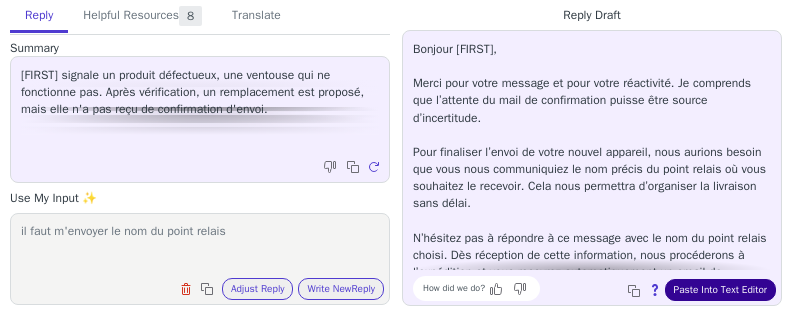 click on "Paste Into Text Editor" at bounding box center (720, 290) 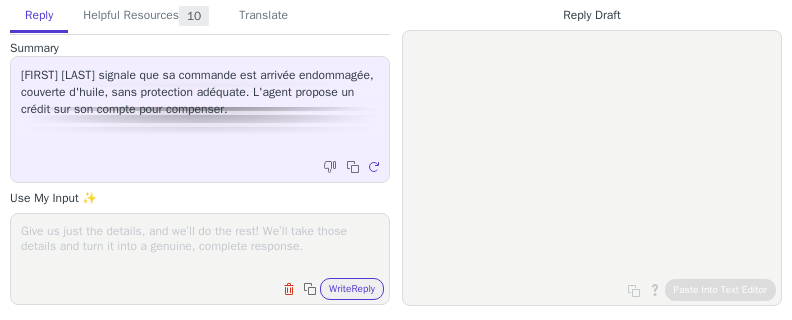 scroll, scrollTop: 0, scrollLeft: 0, axis: both 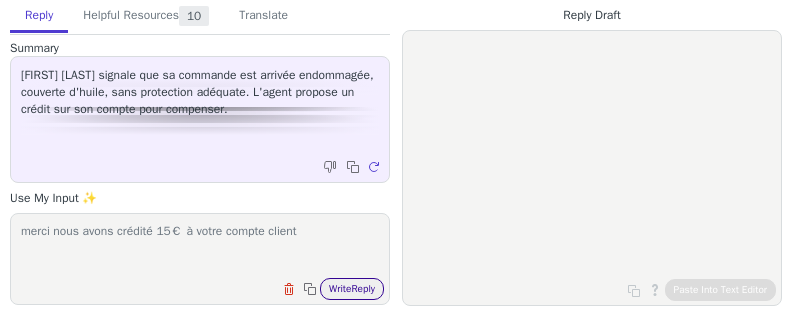 type on "merci nous avons crédité 15€ à votre compte client" 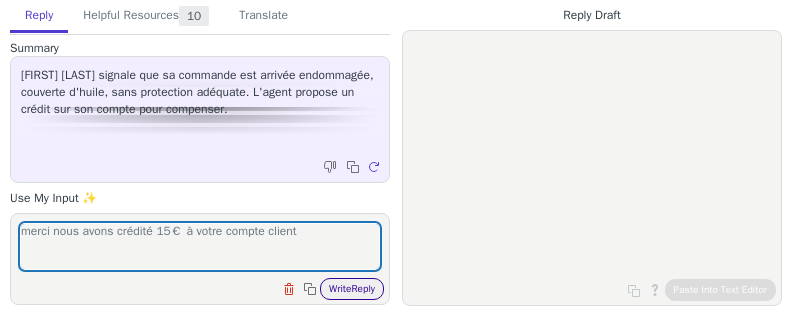 click on "Write  Reply" at bounding box center [352, 289] 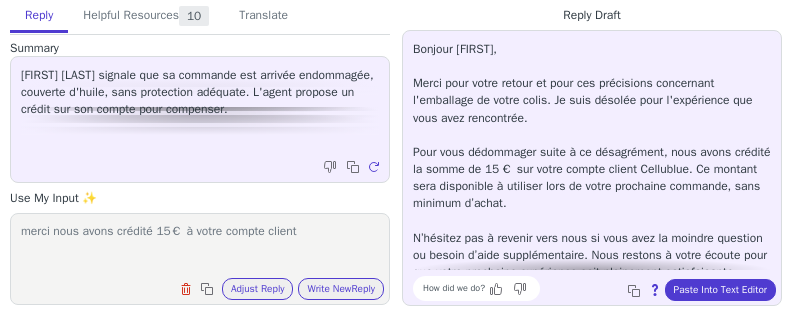 click on "Bonjour [FIRST], Merci pour votre retour et pour ces précisions concernant l'emballage de votre colis. Je suis désolée pour l'expérience que vous avez rencontrée. Pour vous dédommager suite à ce désagrément, nous avons crédité la somme de 15 € sur votre compte client Cellublue. Ce montant sera disponible à utiliser lors de votre prochaine commande, sans minimum d’achat. N’hésitez pas à revenir vers nous si vous avez la moindre question ou besoin d’aide supplémentaire. Nous restons à votre écoute pour que votre prochaine expérience soit pleinement satisfaisante. Belle journée à vous 😊 How did we do?   Copy to clipboard About this reply Paste Into Text Editor" at bounding box center [592, 168] 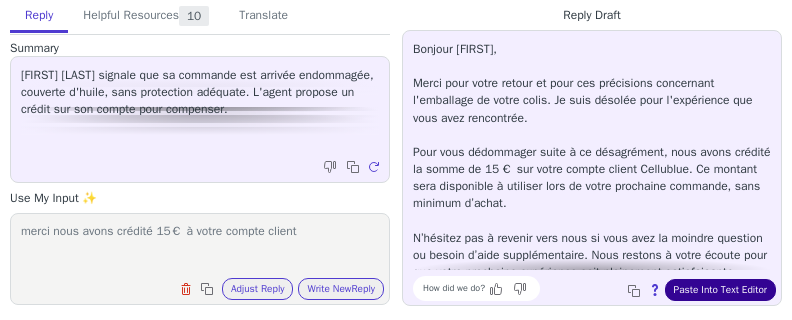 click on "Paste Into Text Editor" at bounding box center (720, 290) 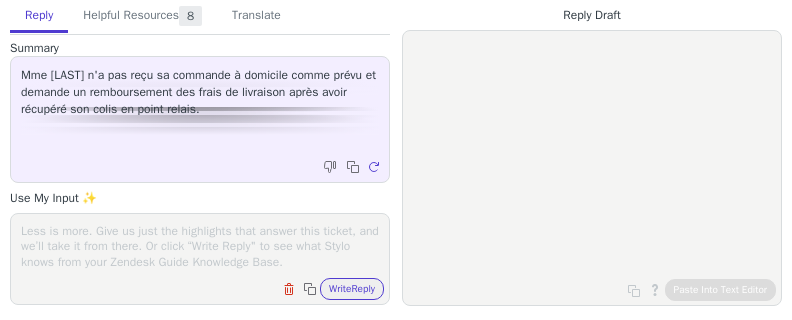 scroll, scrollTop: 0, scrollLeft: 0, axis: both 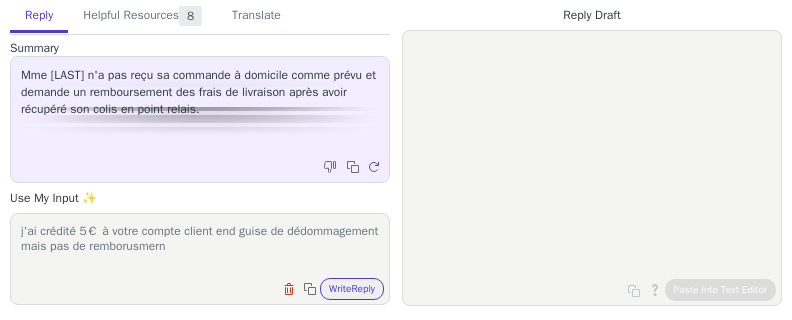 type on "j'ai crédité 5€ à votre compte client end guise de dédommagement mais pas de remborusmern" 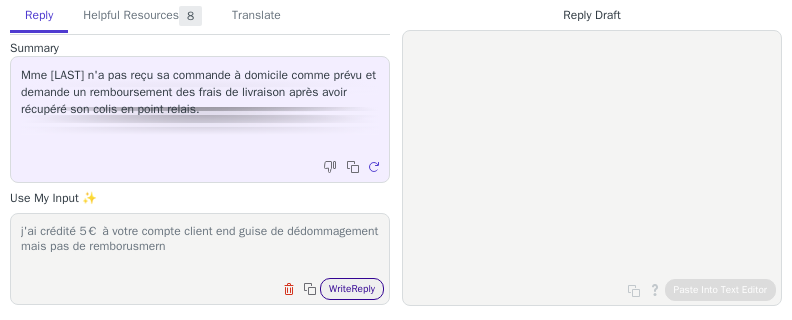 click on "Write  Reply" at bounding box center [352, 289] 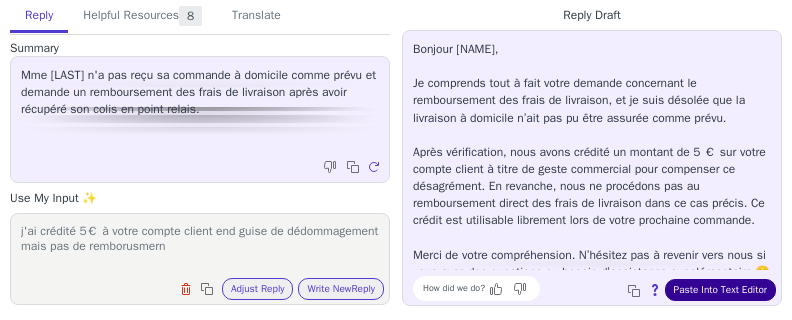 click on "Paste Into Text Editor" at bounding box center (720, 290) 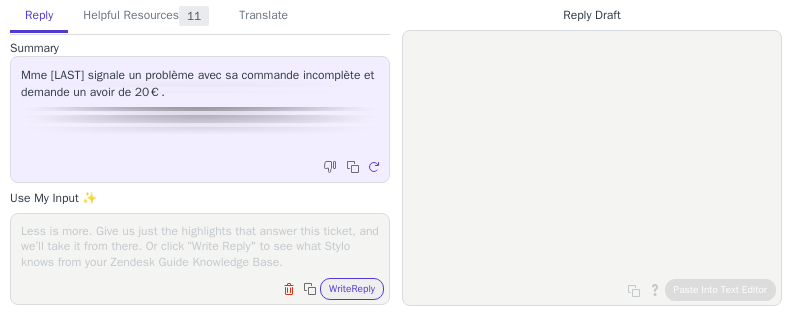 scroll, scrollTop: 0, scrollLeft: 0, axis: both 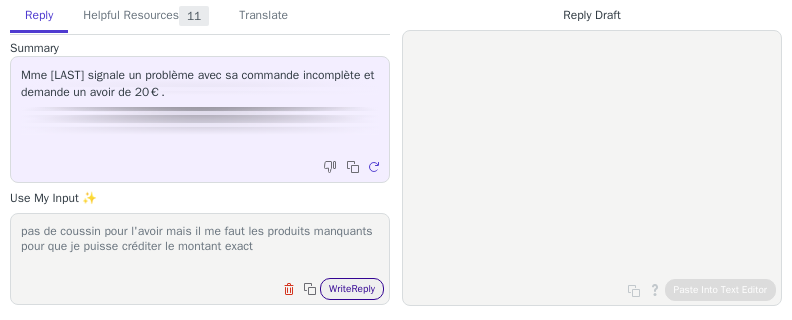 type on "pas de coussin pour l'avoir mais il me faut les produits manquants pour que je puisse créditer le montant exact" 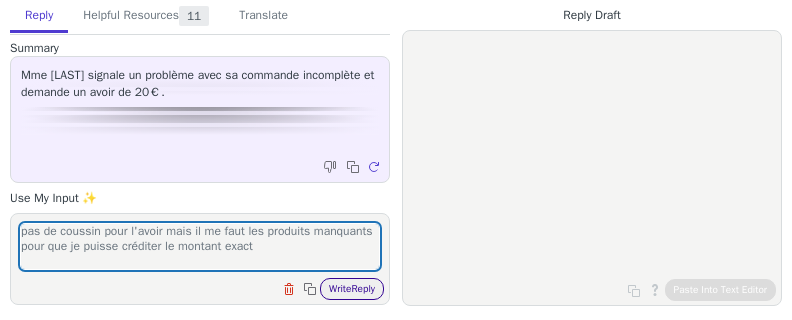 click on "Write  Reply" at bounding box center [352, 289] 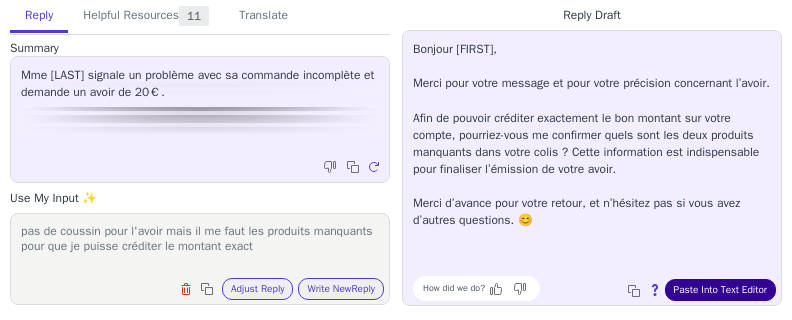 click on "Paste Into Text Editor" at bounding box center [720, 290] 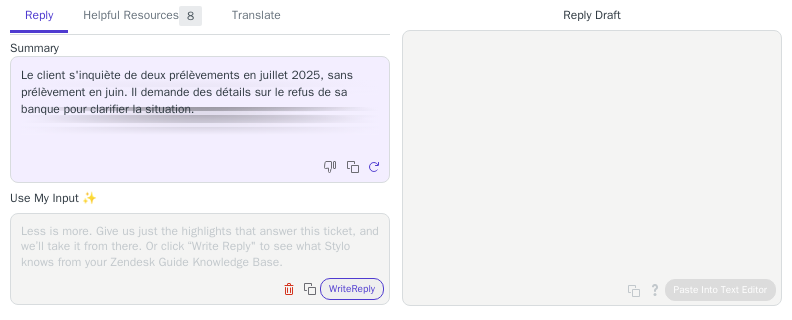 scroll, scrollTop: 0, scrollLeft: 0, axis: both 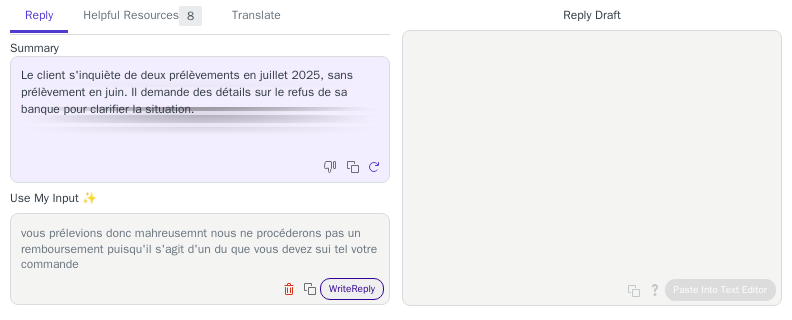 type on "vous avez accepté en payant en plusieurs mensualités que nous vous prélevions donc mahreusemnt nous ne procéderons pas un remboursement puisqu'il s'agit d'un du que vous devez sui tel votre commande" 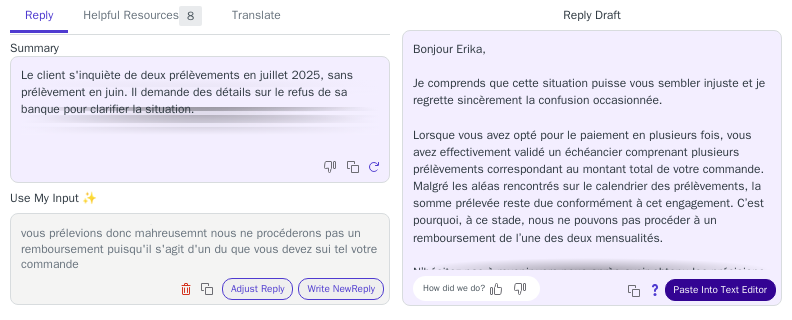 click on "Paste Into Text Editor" at bounding box center (720, 290) 